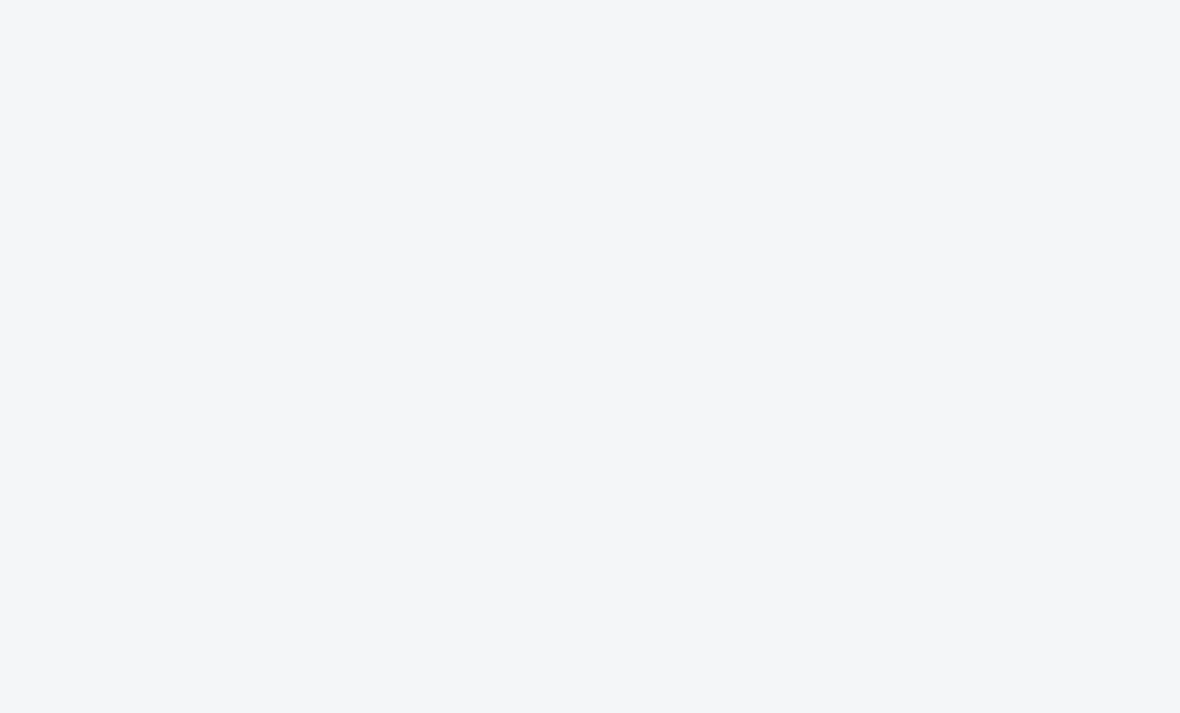 scroll, scrollTop: 0, scrollLeft: 0, axis: both 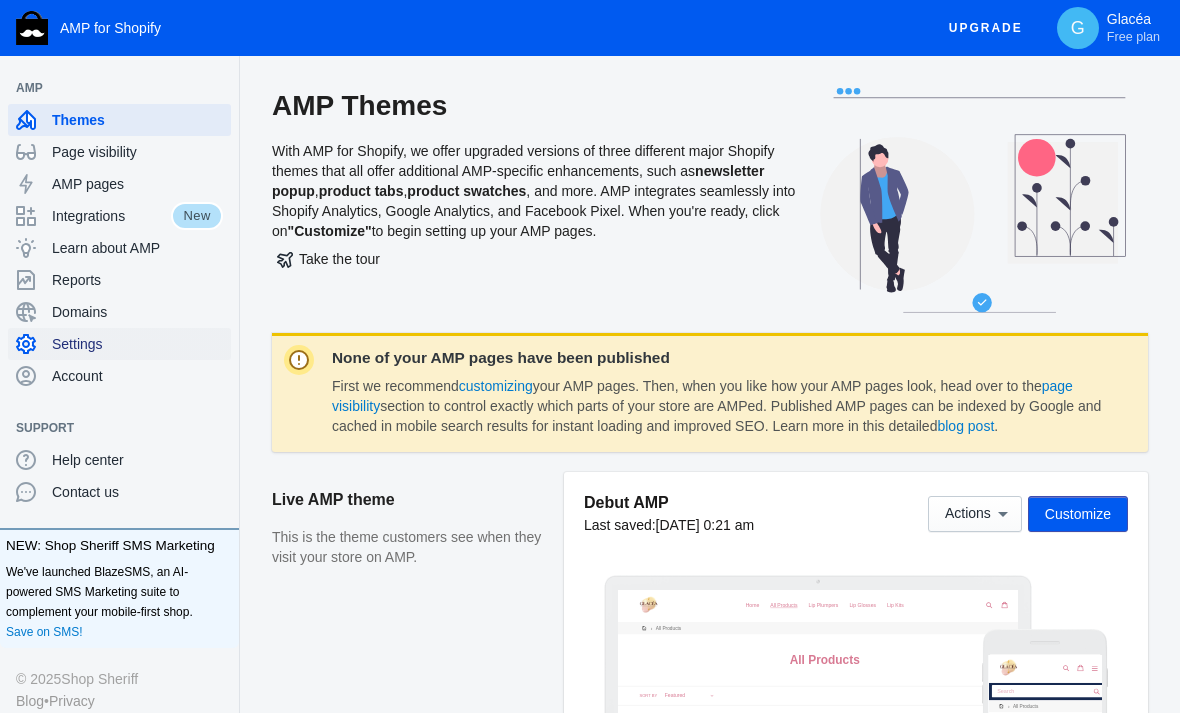 click on "Settings" at bounding box center [119, 344] 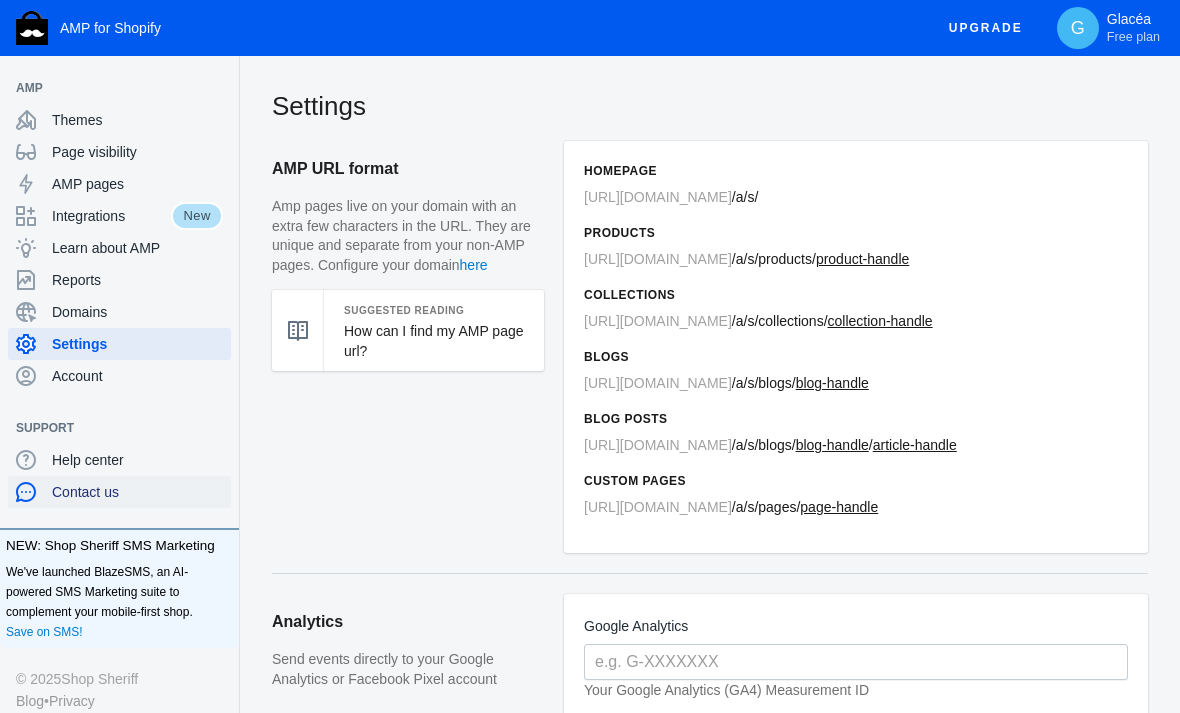 click on "Contact us" at bounding box center (137, 492) 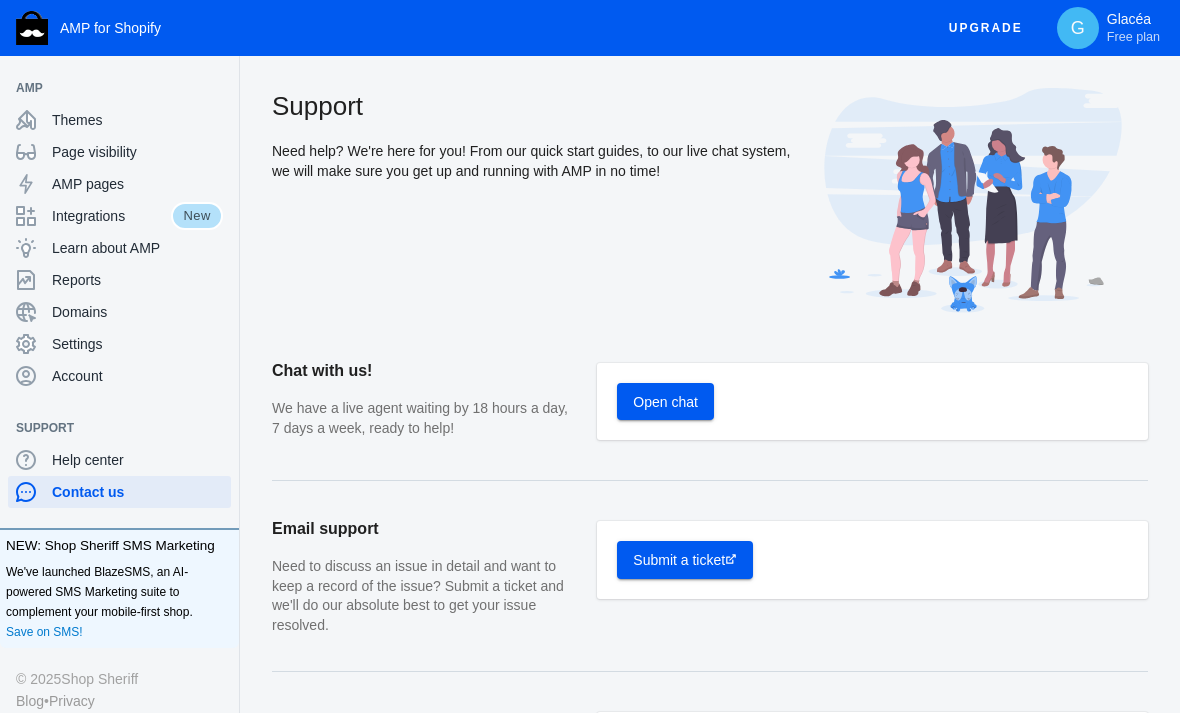 click on "Open chat" 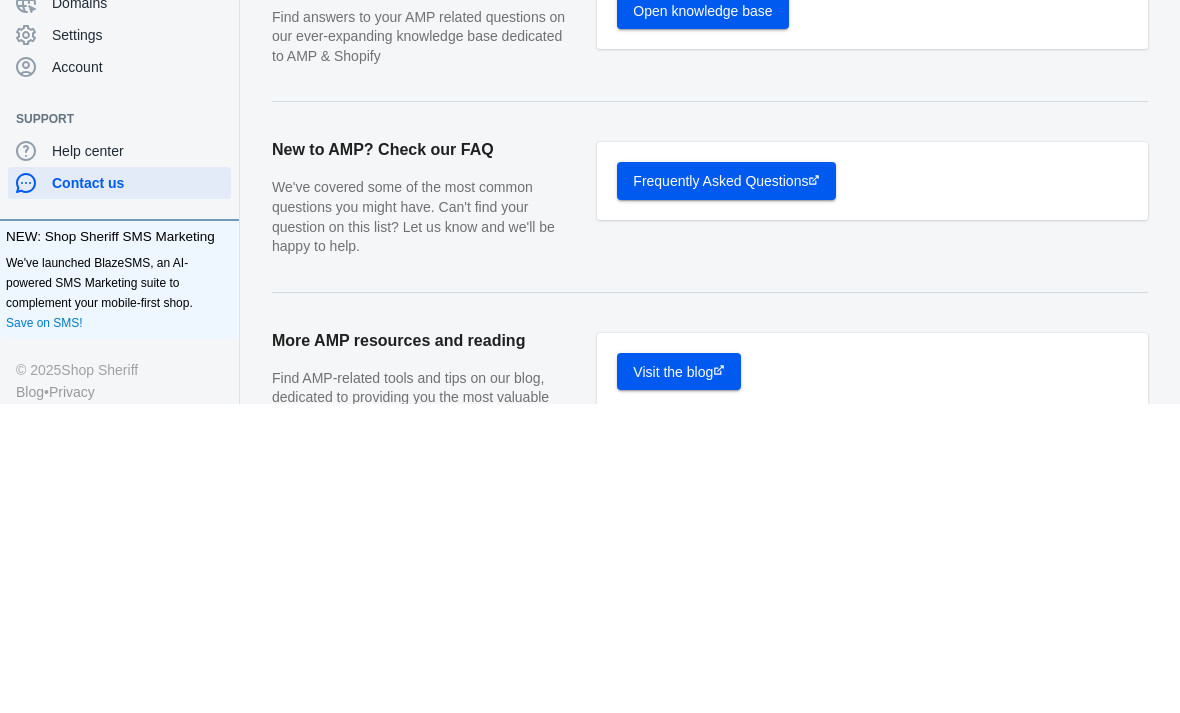 scroll, scrollTop: 573, scrollLeft: 0, axis: vertical 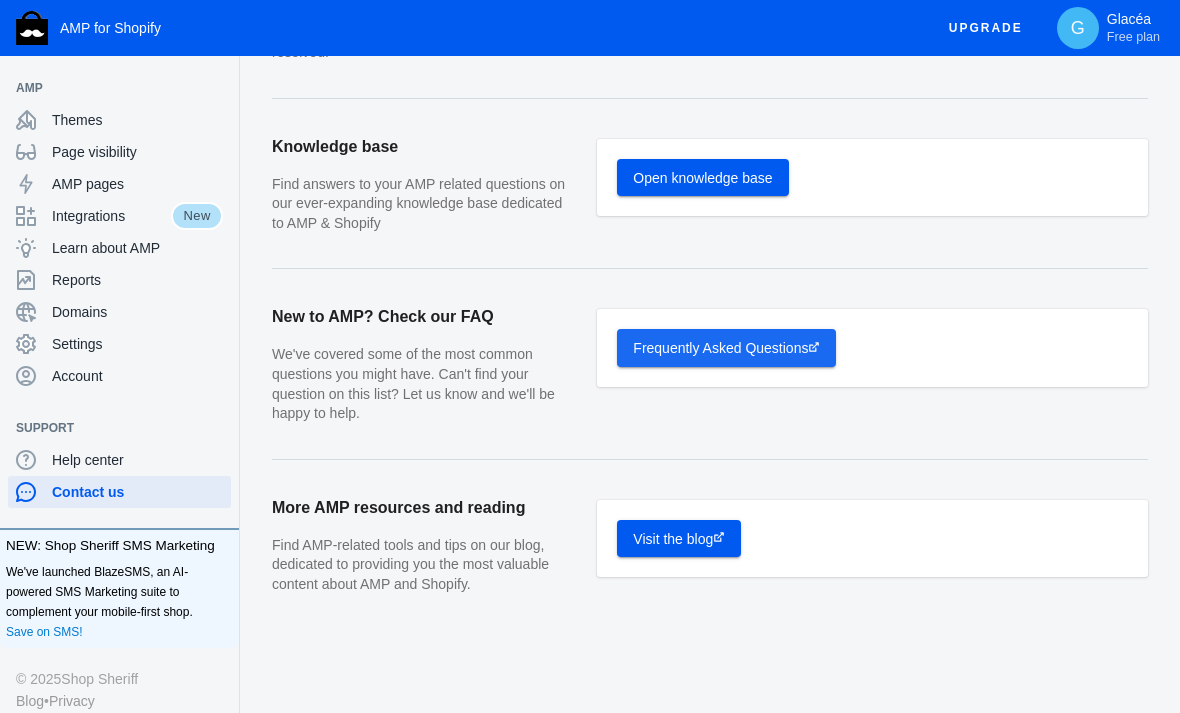 click on "Frequently Asked Questions" 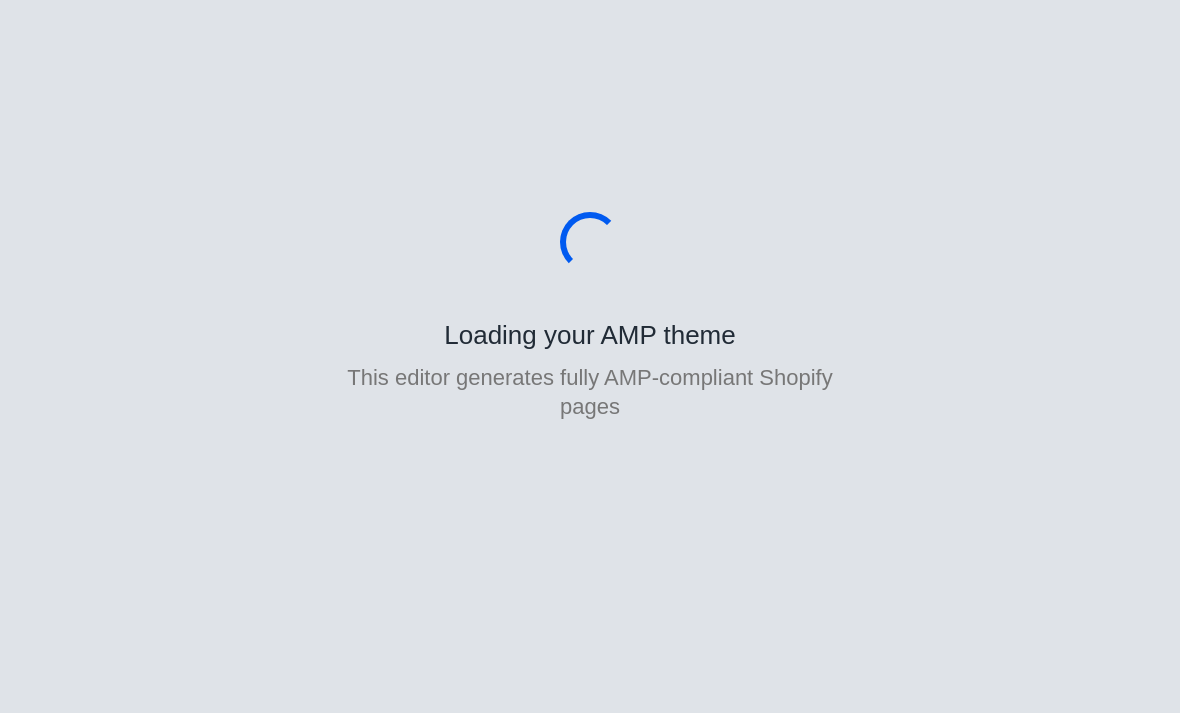 scroll, scrollTop: 0, scrollLeft: 0, axis: both 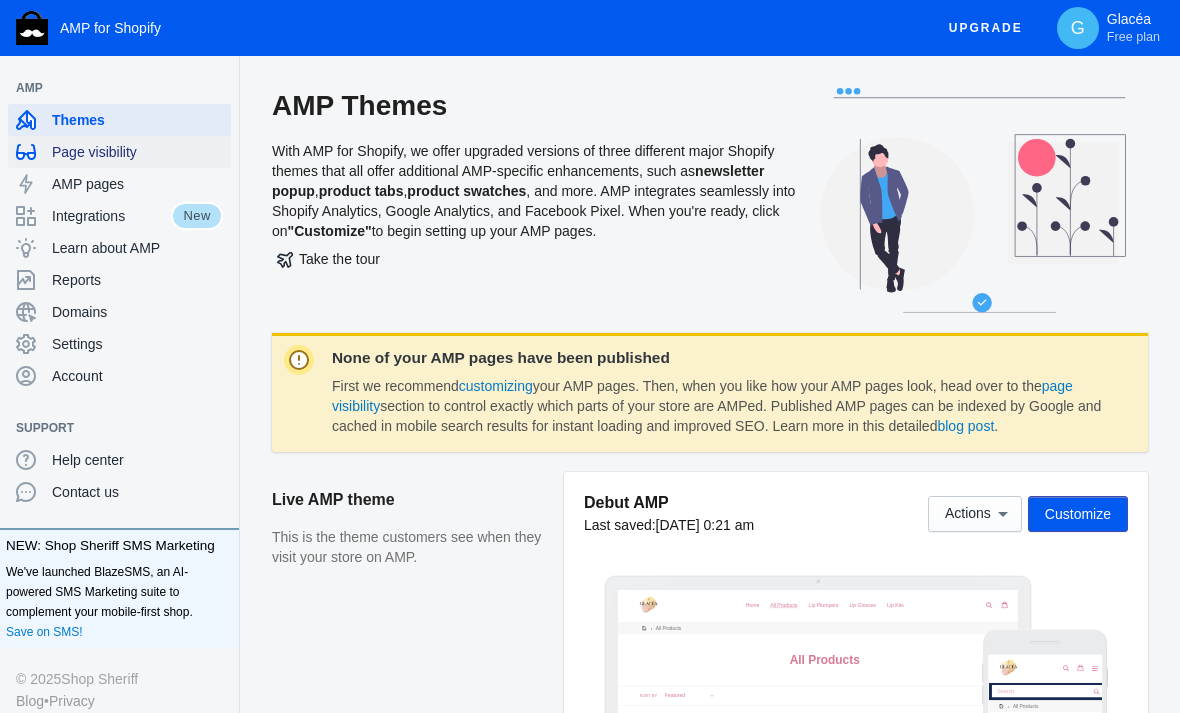 click on "Page visibility" at bounding box center (137, 152) 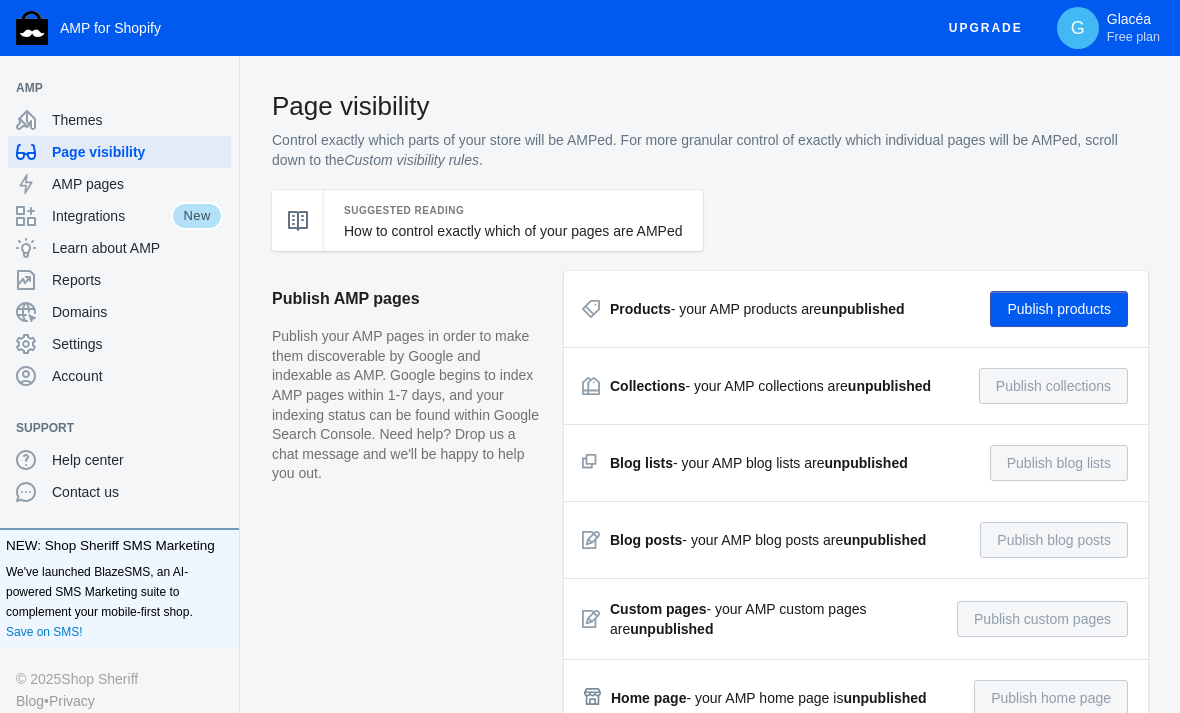 click on "Page visibility" 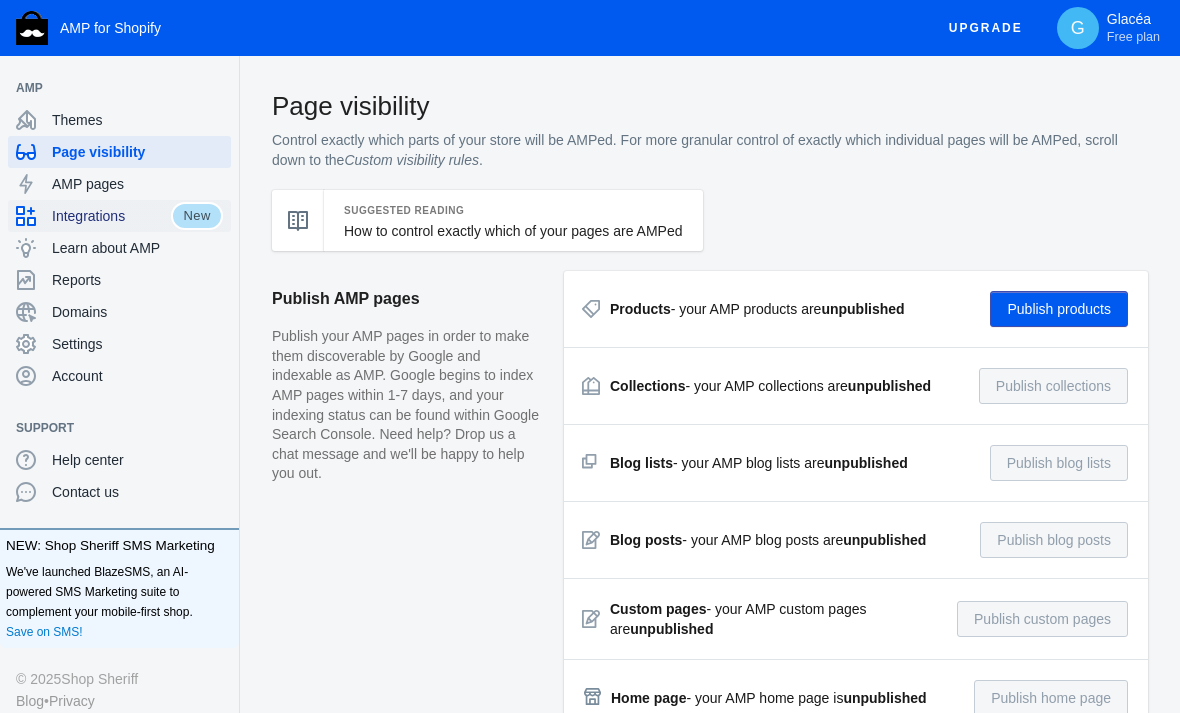 click on "Integrations" at bounding box center (111, 216) 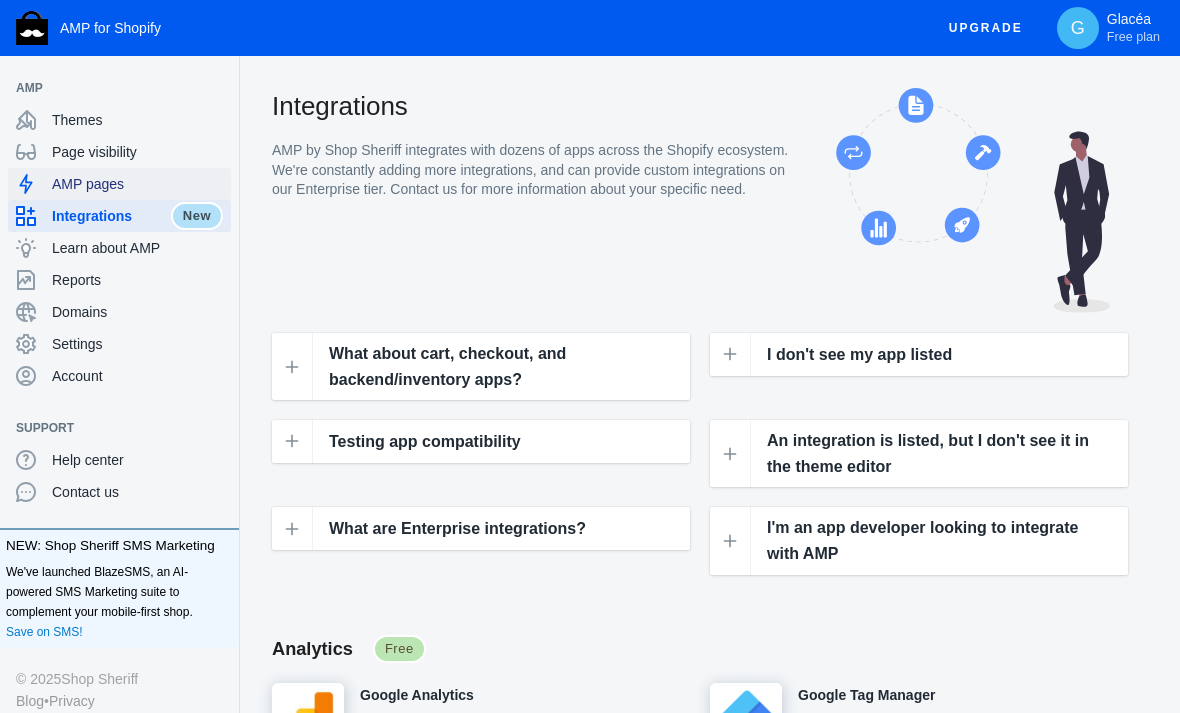 click on "AMP pages" at bounding box center [137, 184] 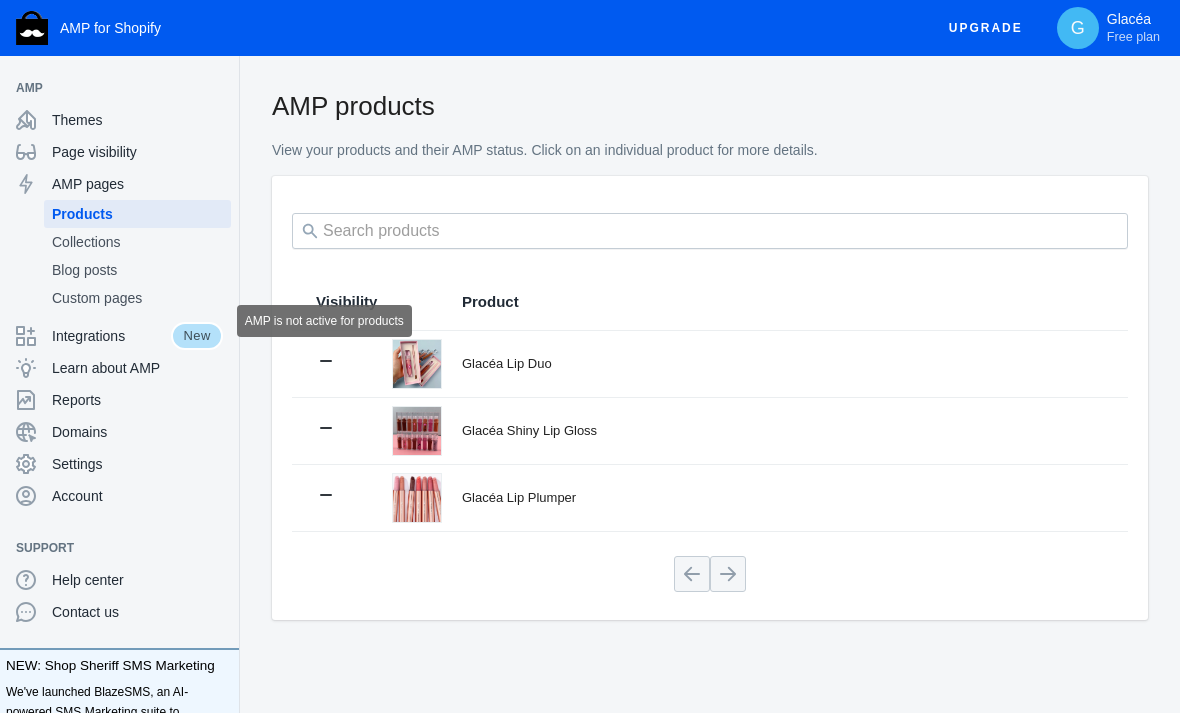 click 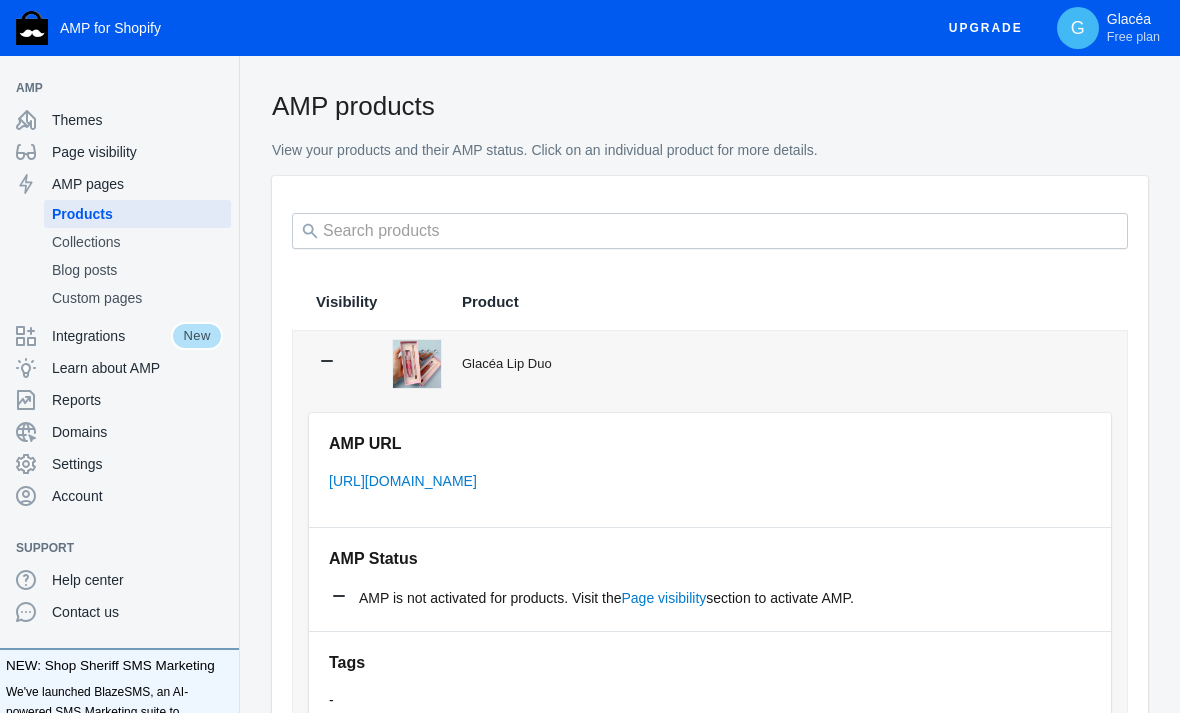 scroll, scrollTop: 1, scrollLeft: 0, axis: vertical 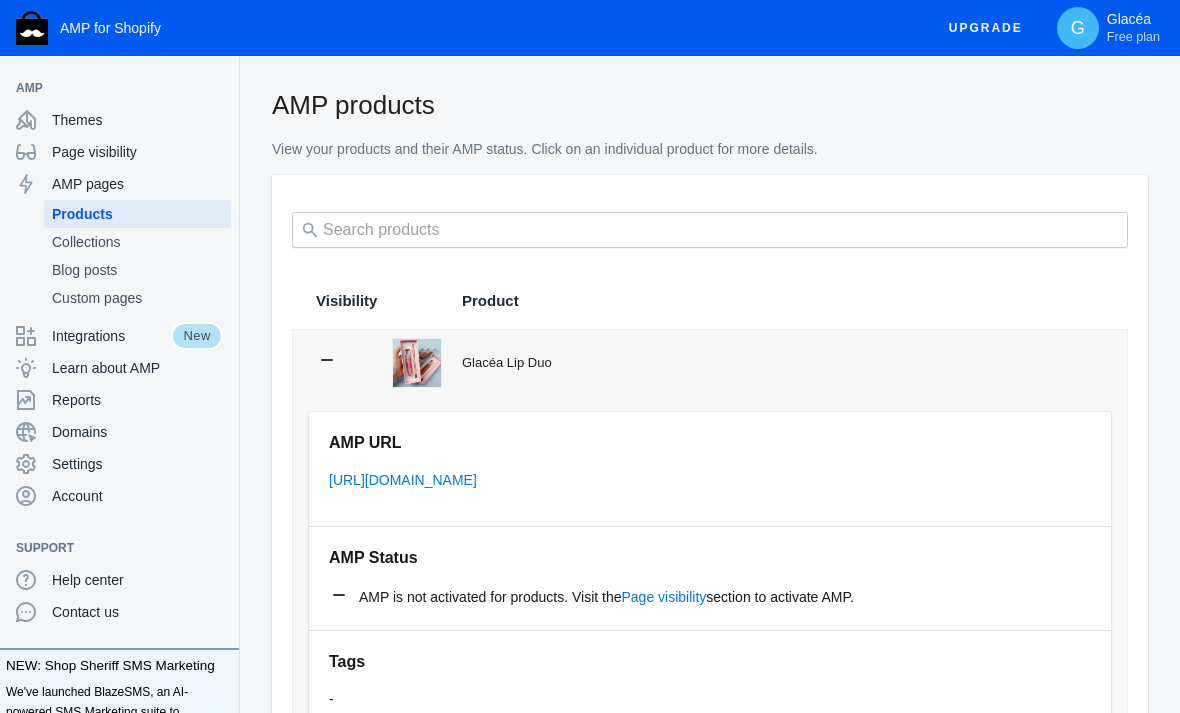 click 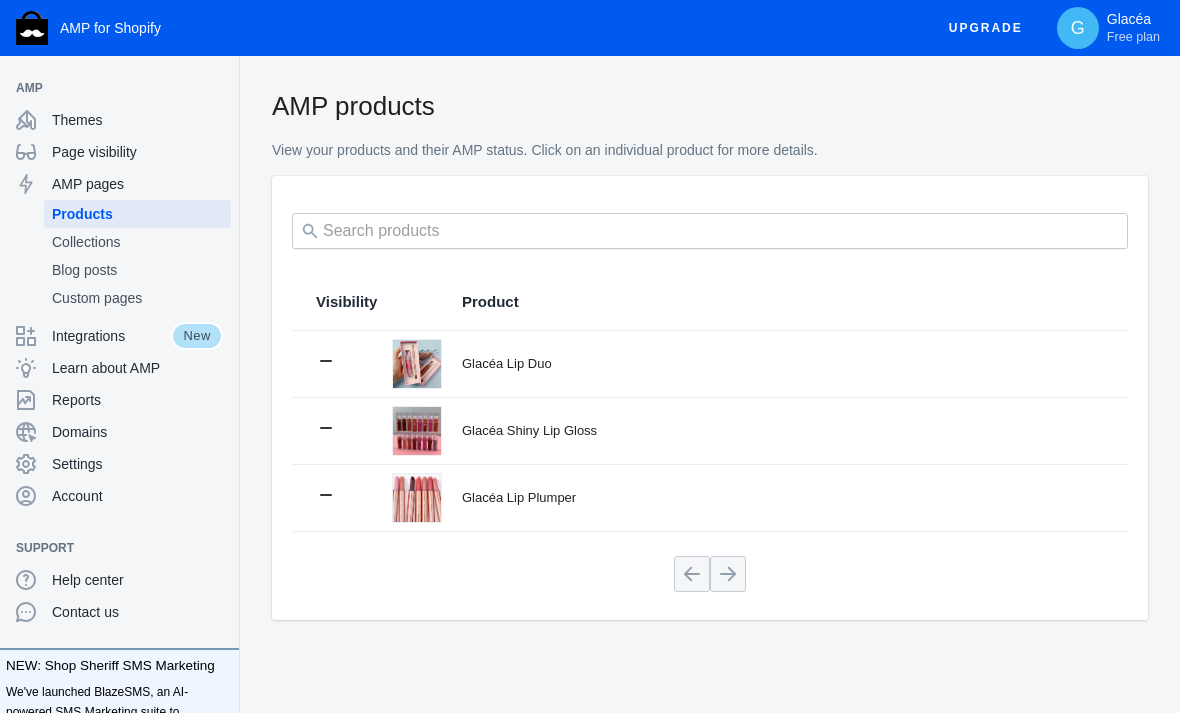 scroll, scrollTop: 0, scrollLeft: 0, axis: both 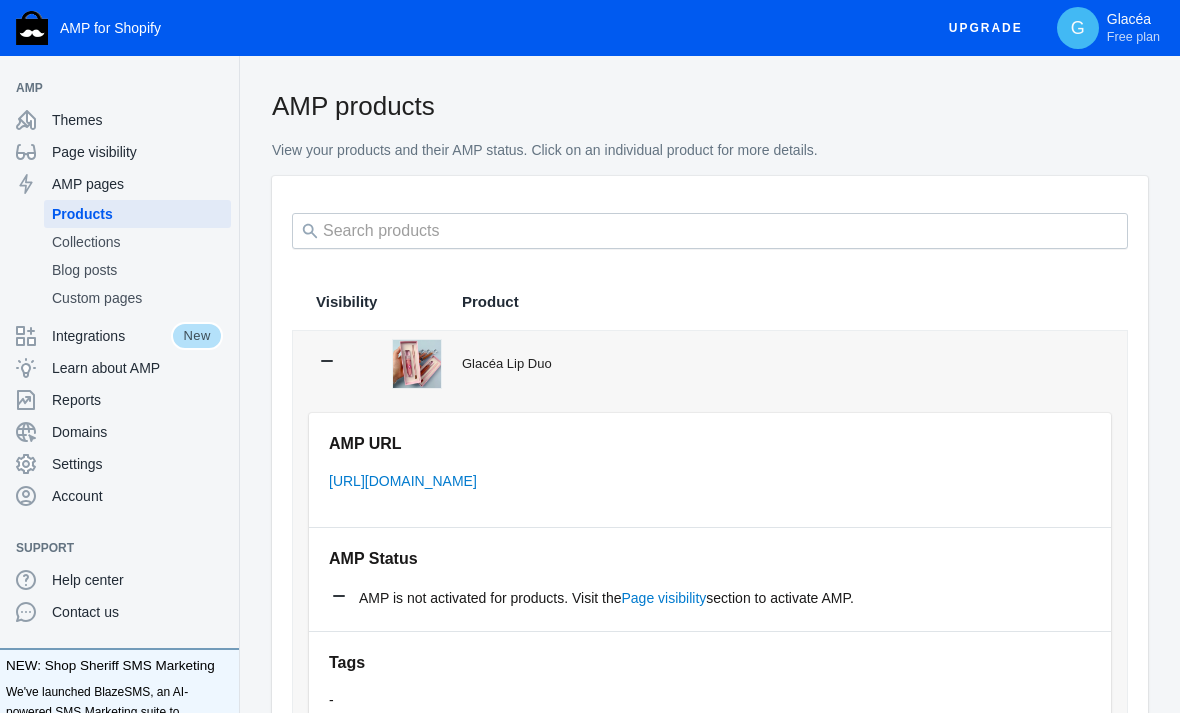 click 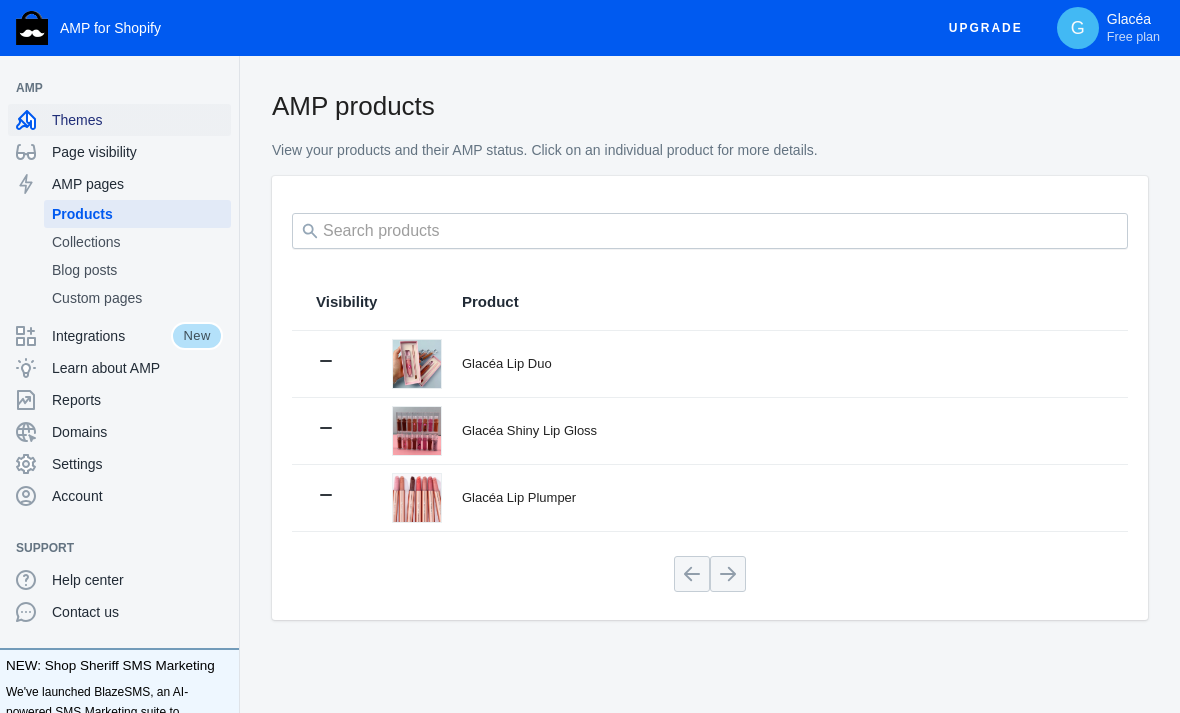 click on "Themes" 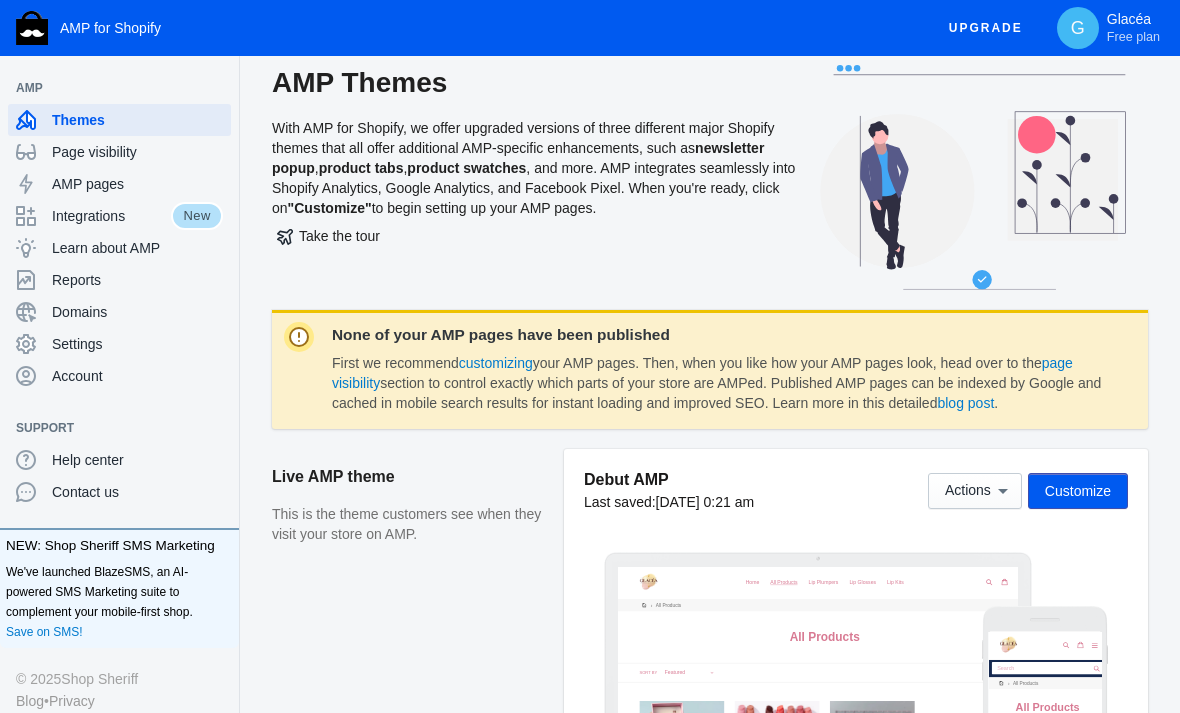 scroll, scrollTop: 0, scrollLeft: 0, axis: both 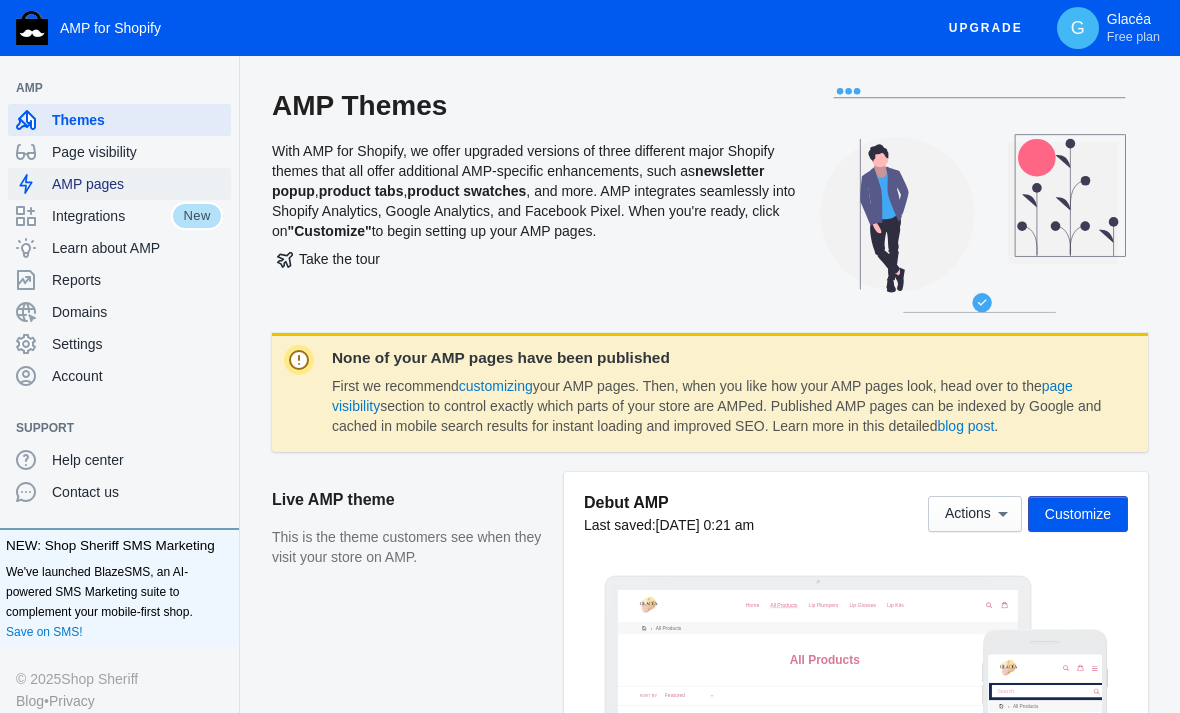 click on "AMP pages" at bounding box center (137, 184) 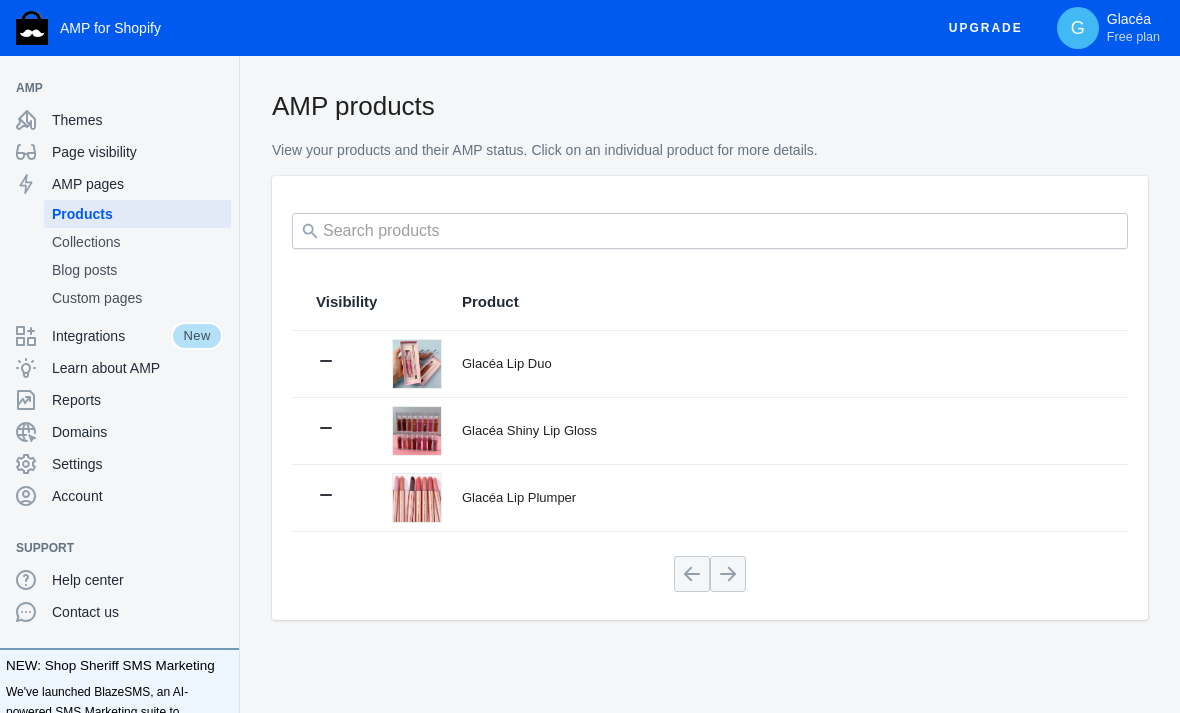 click 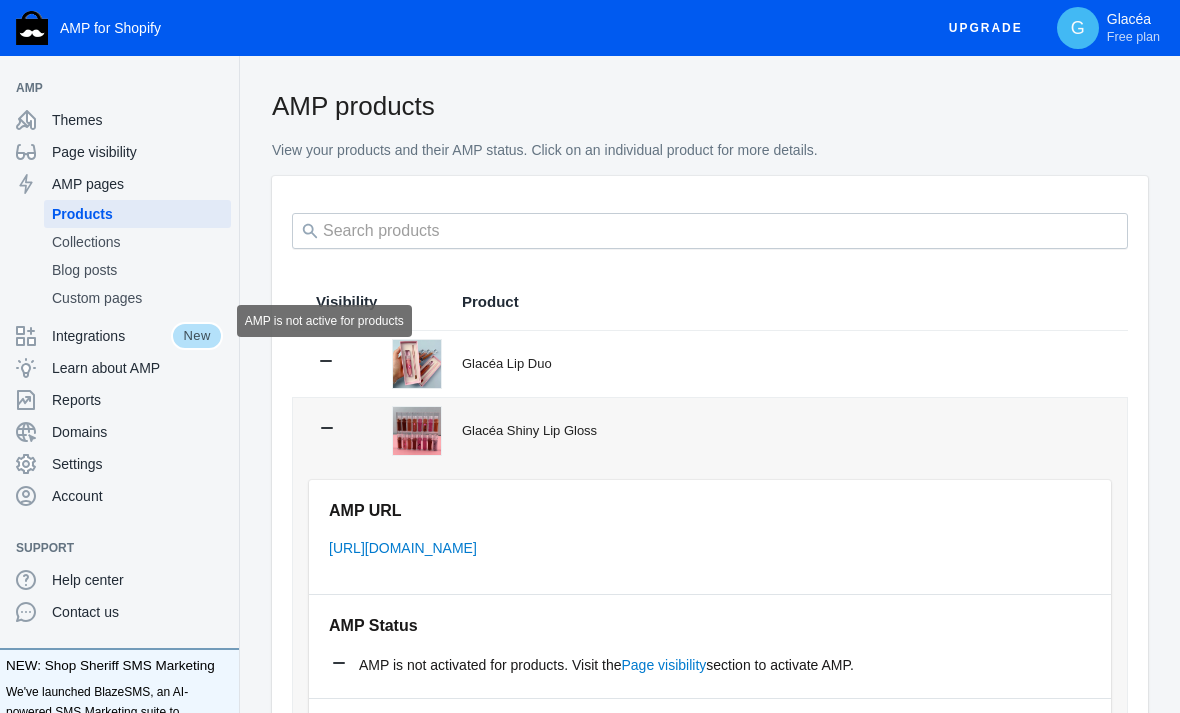 click 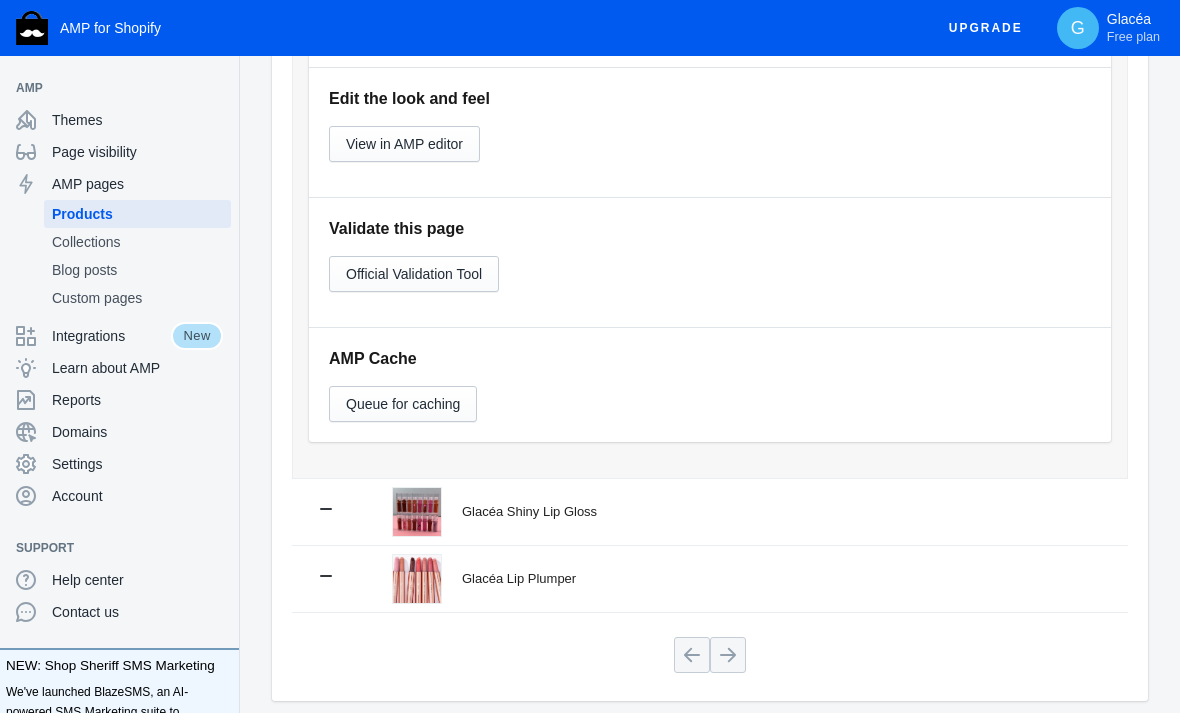 scroll, scrollTop: 678, scrollLeft: 0, axis: vertical 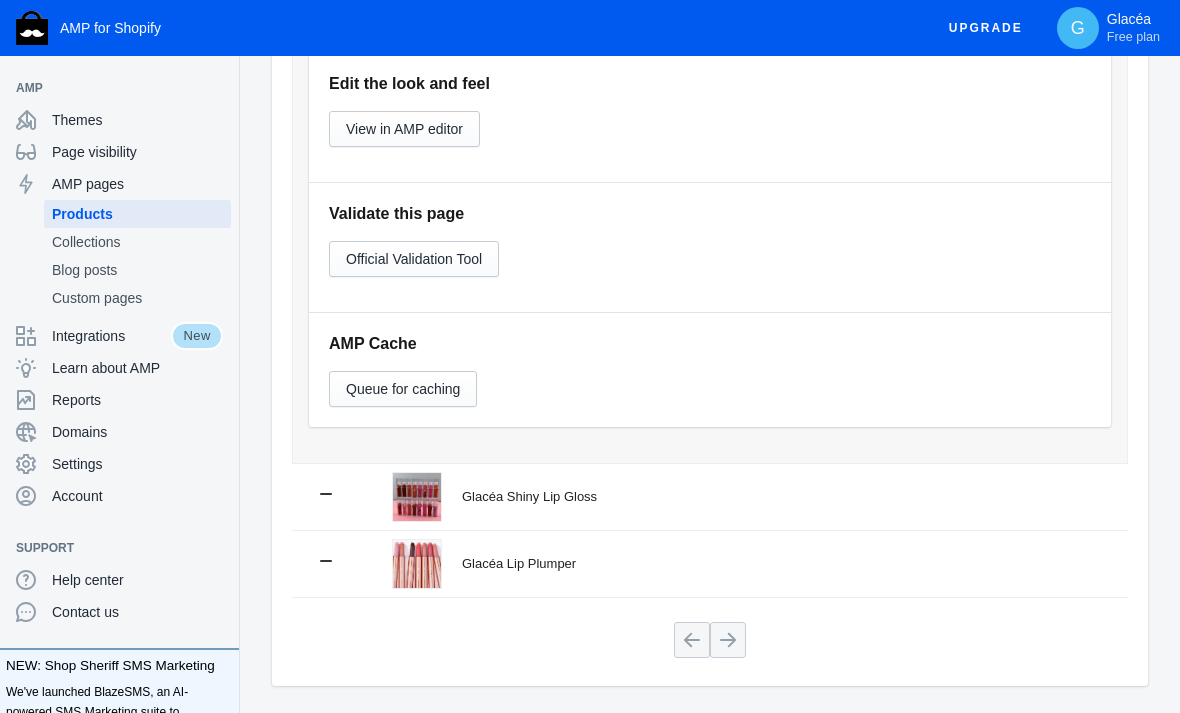 click 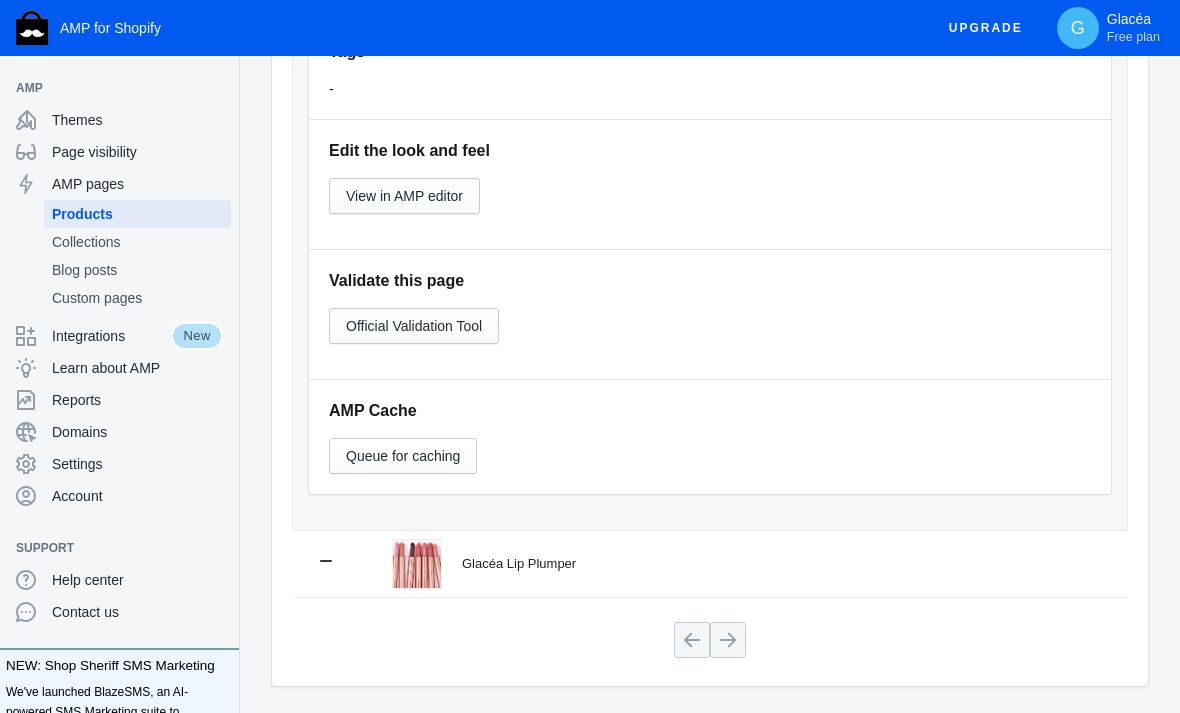 click 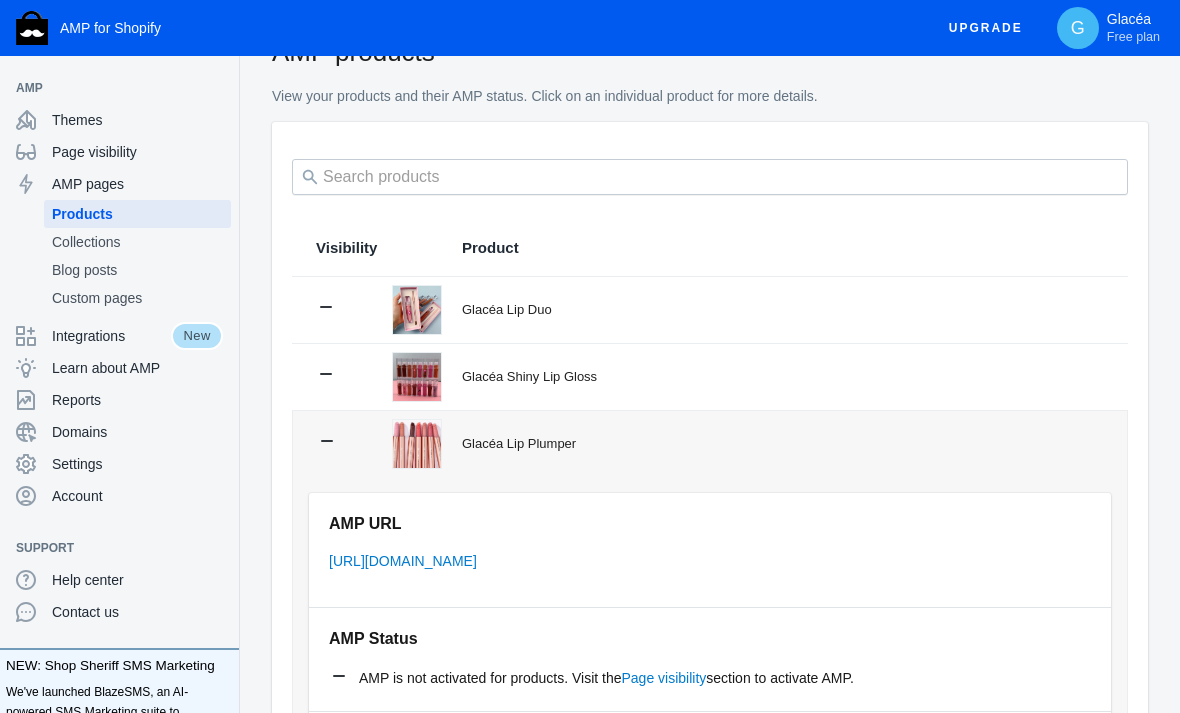 scroll, scrollTop: 0, scrollLeft: 0, axis: both 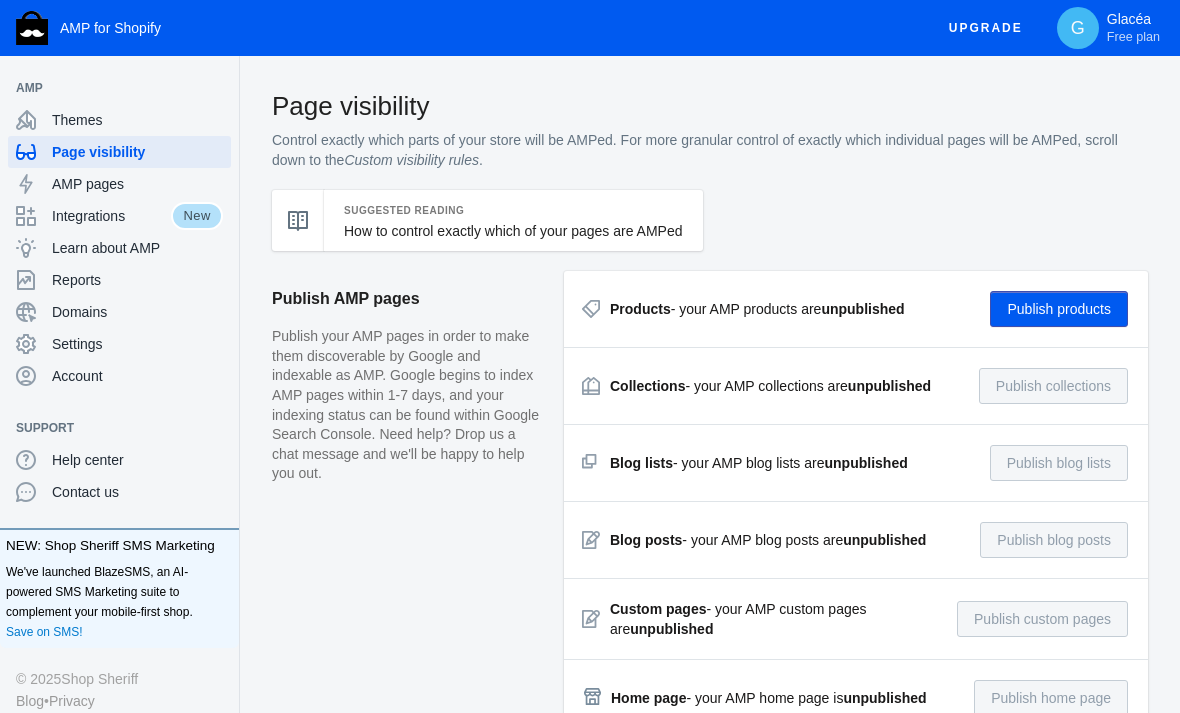 click on "Publish products" 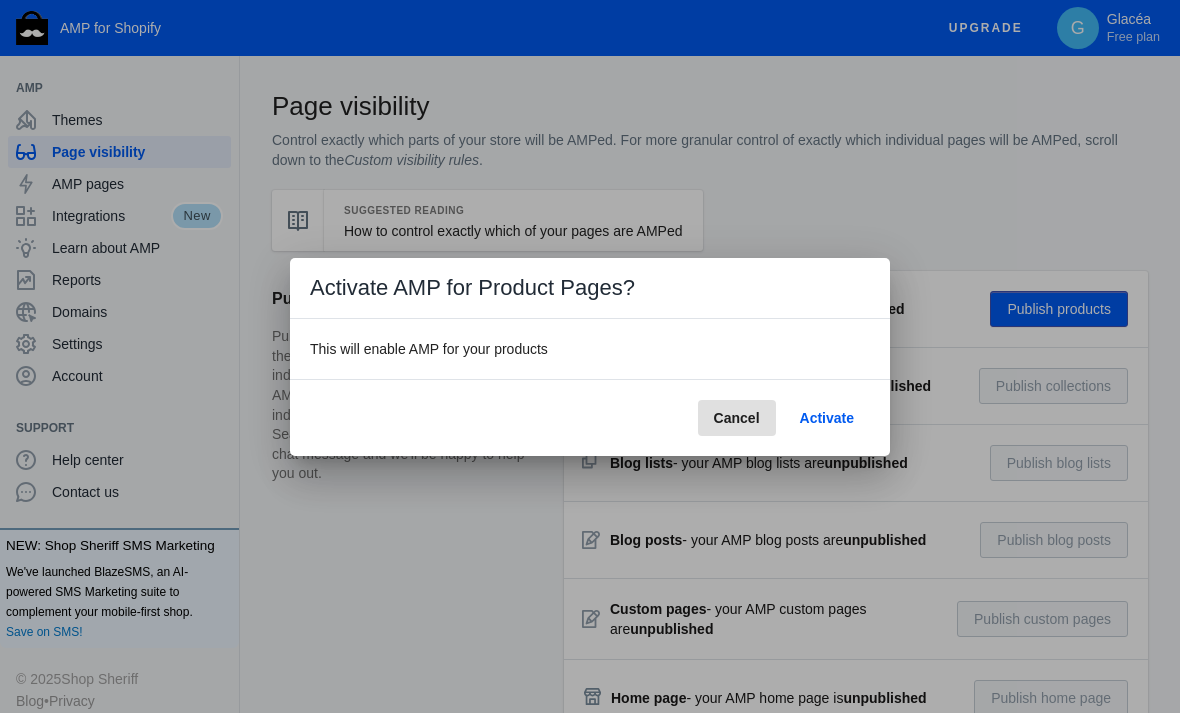click on "Activate" at bounding box center (827, 418) 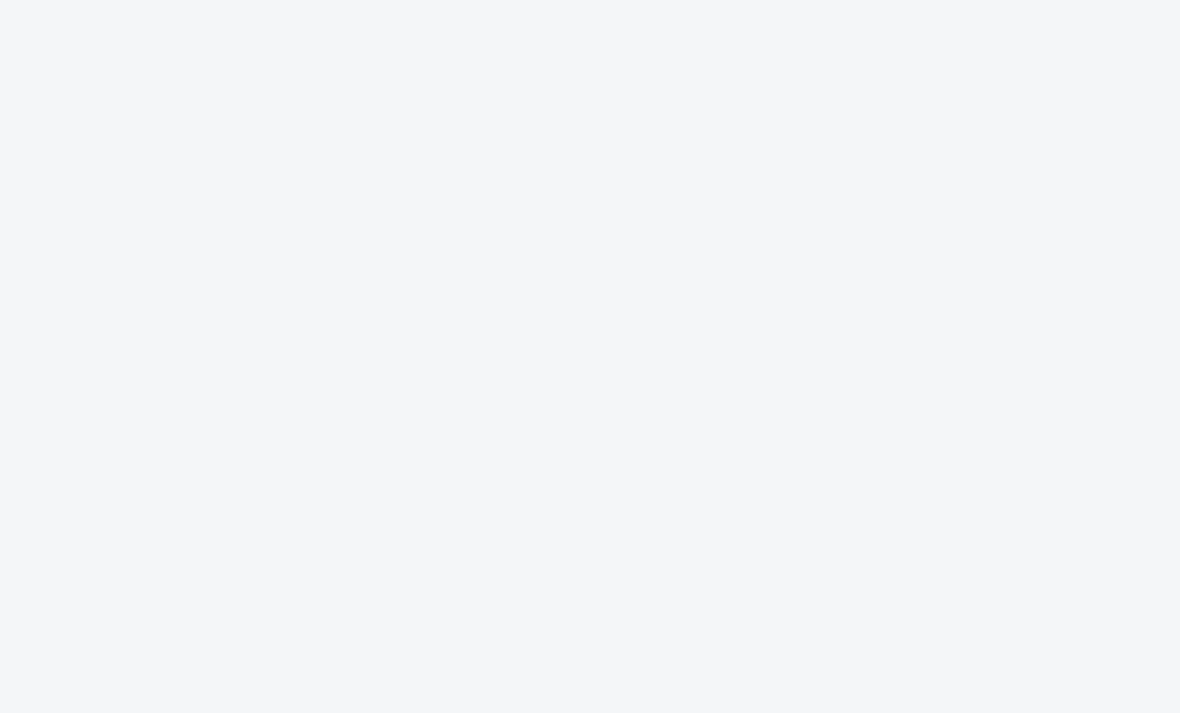 scroll, scrollTop: 0, scrollLeft: 0, axis: both 